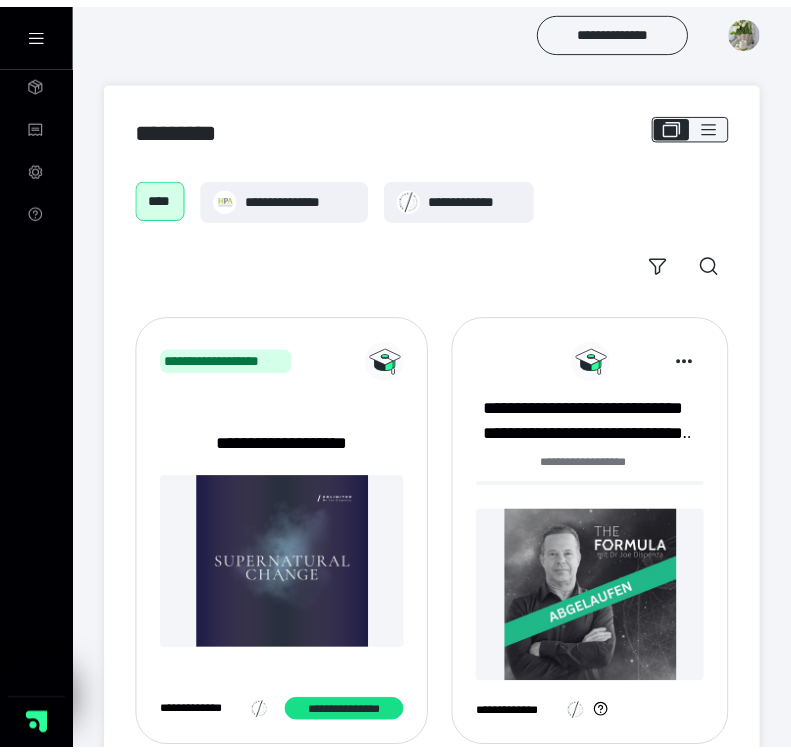 scroll, scrollTop: 0, scrollLeft: 0, axis: both 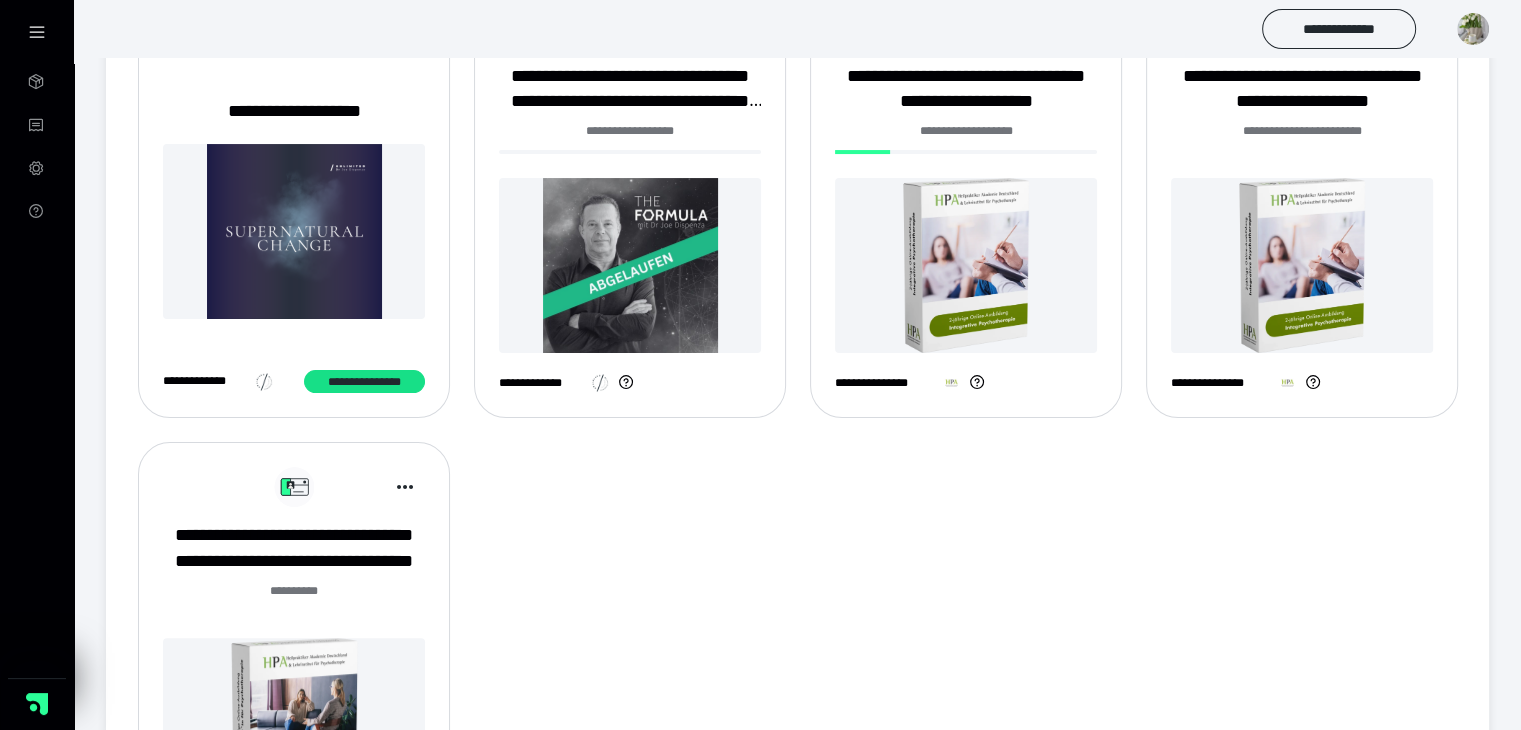 click on "*******   **" at bounding box center (294, 602) 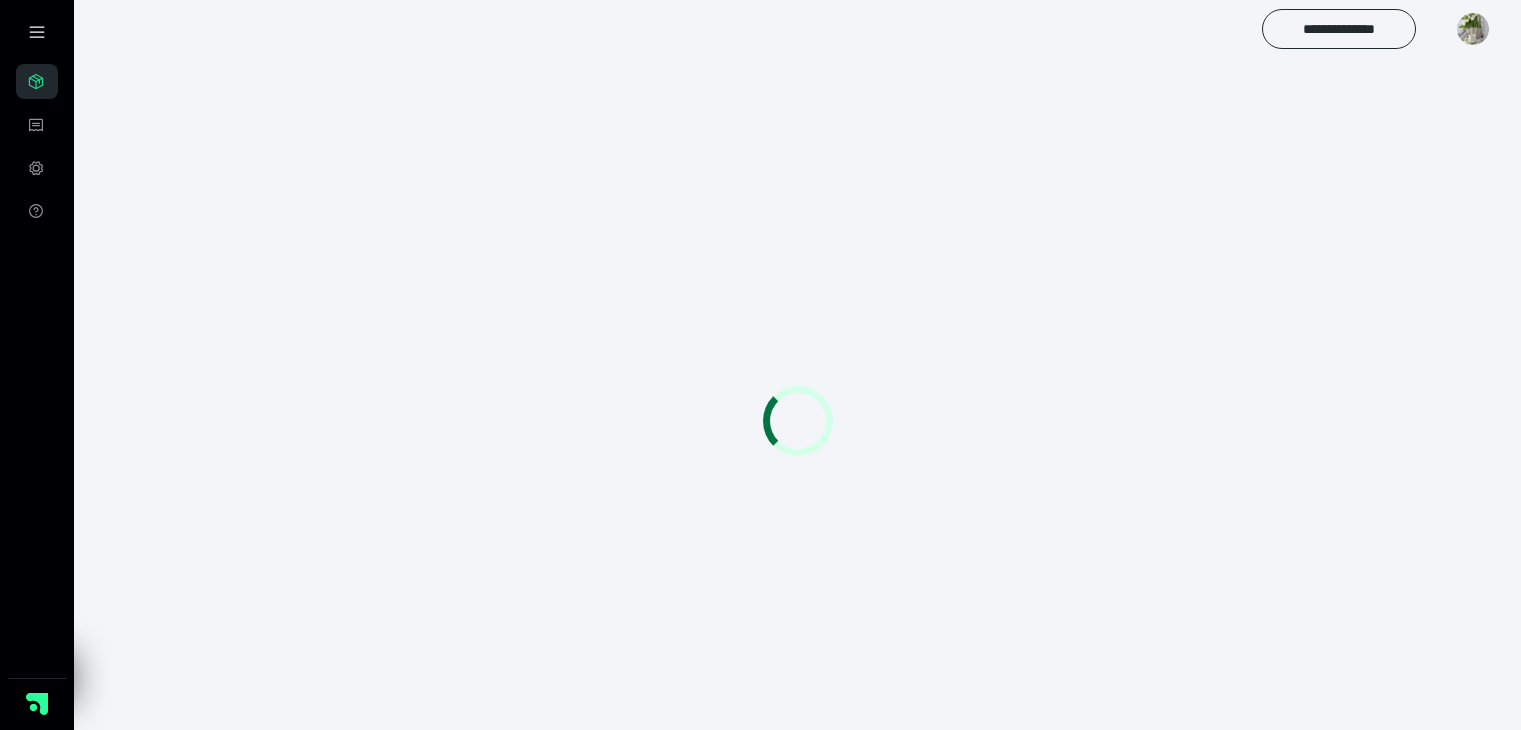 scroll, scrollTop: 0, scrollLeft: 0, axis: both 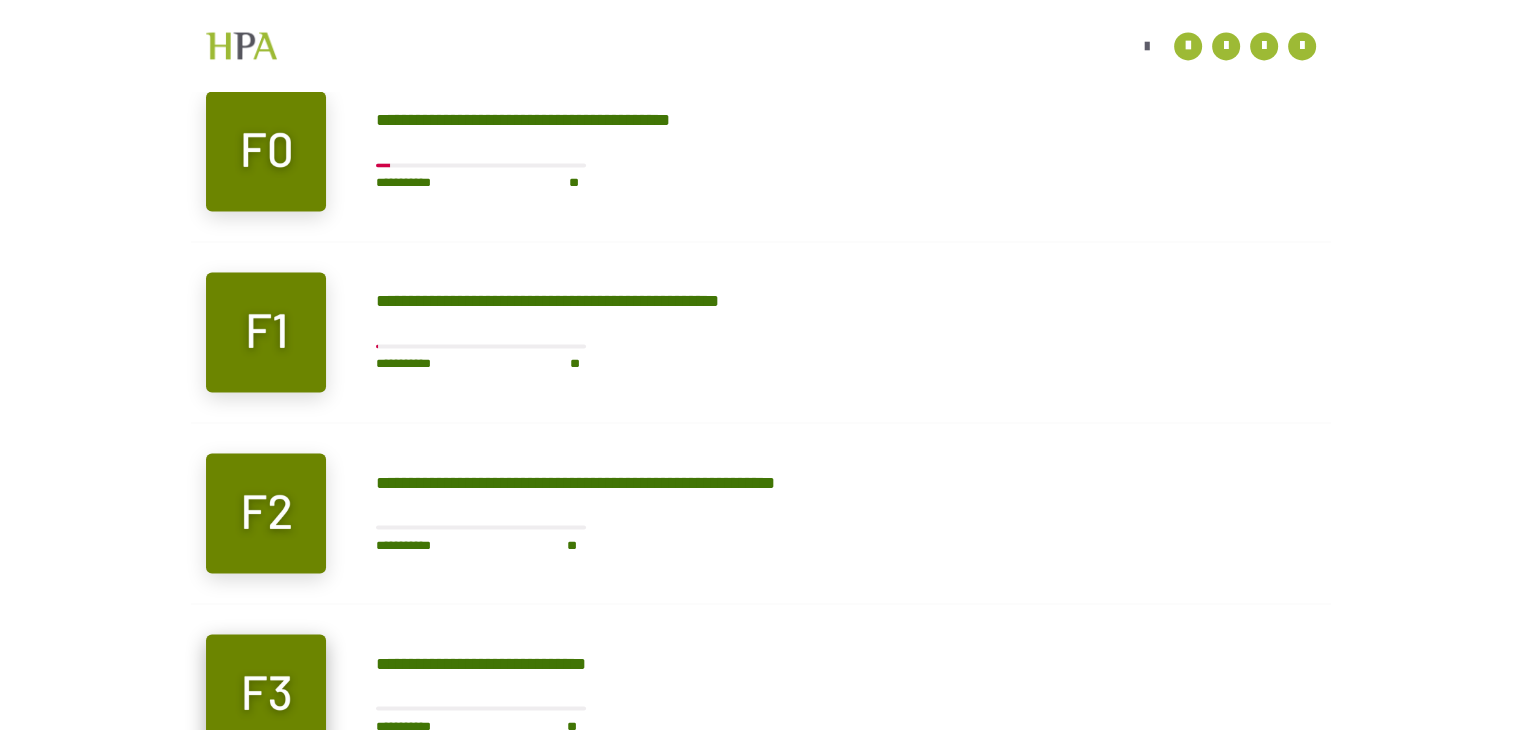 click at bounding box center (266, 694) 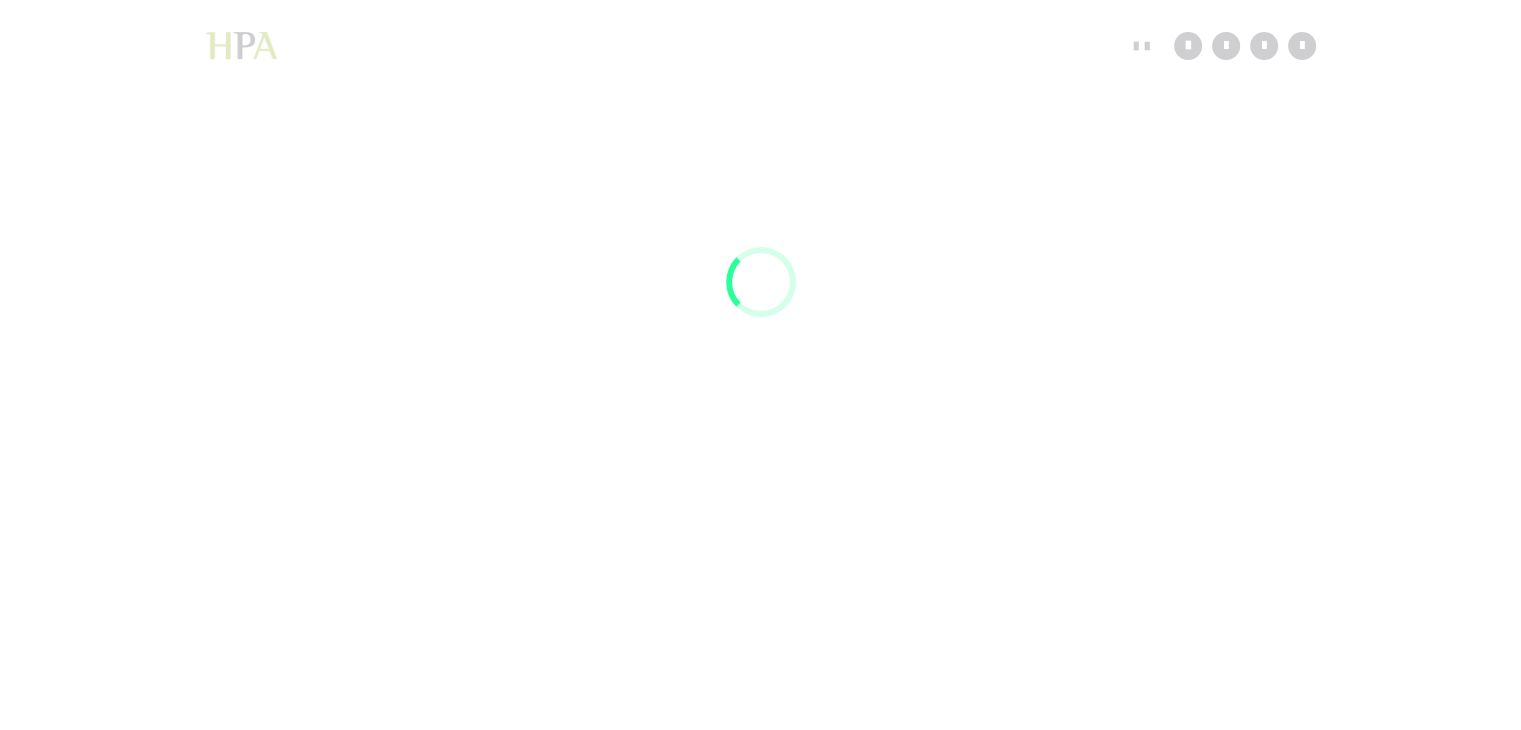 scroll, scrollTop: 91, scrollLeft: 0, axis: vertical 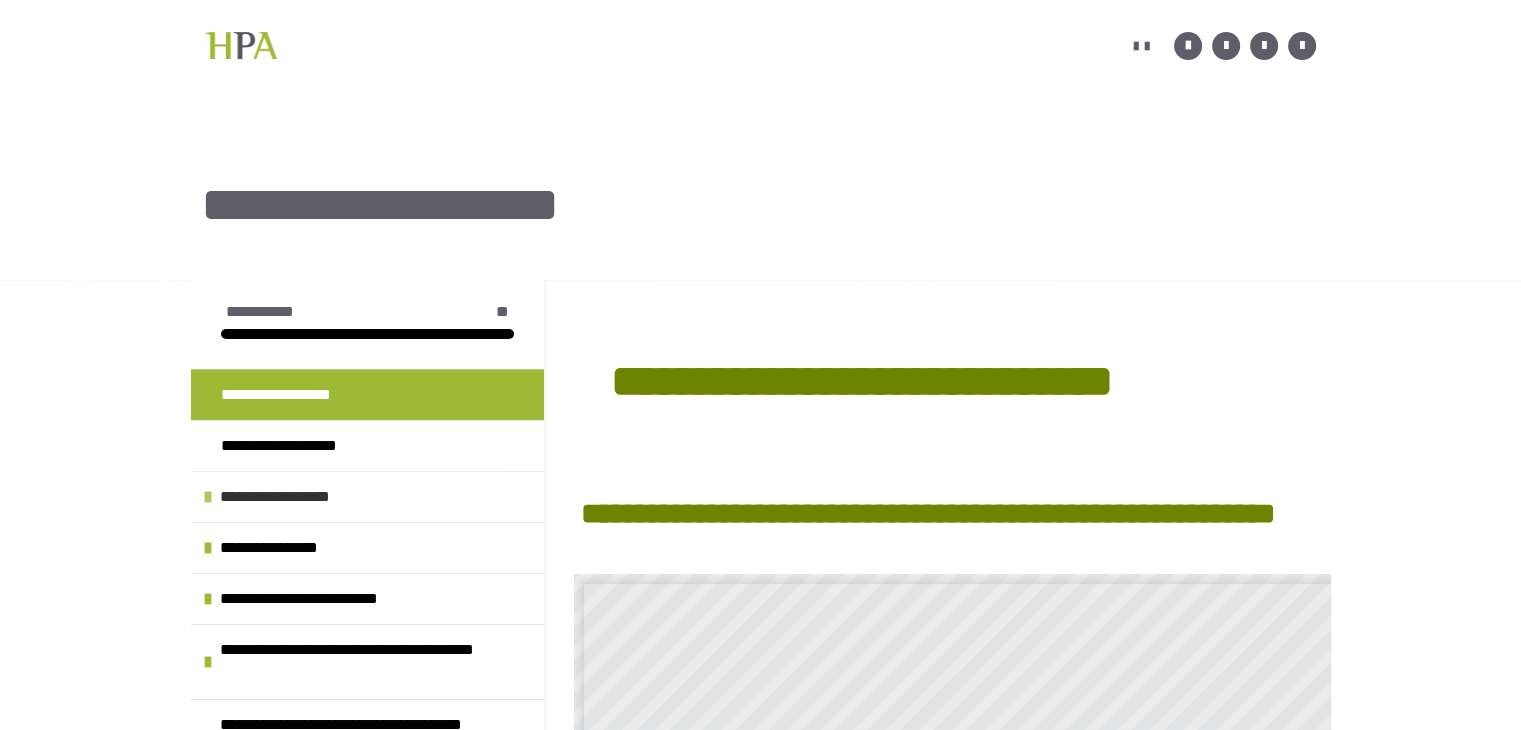 click on "**********" at bounding box center (294, 497) 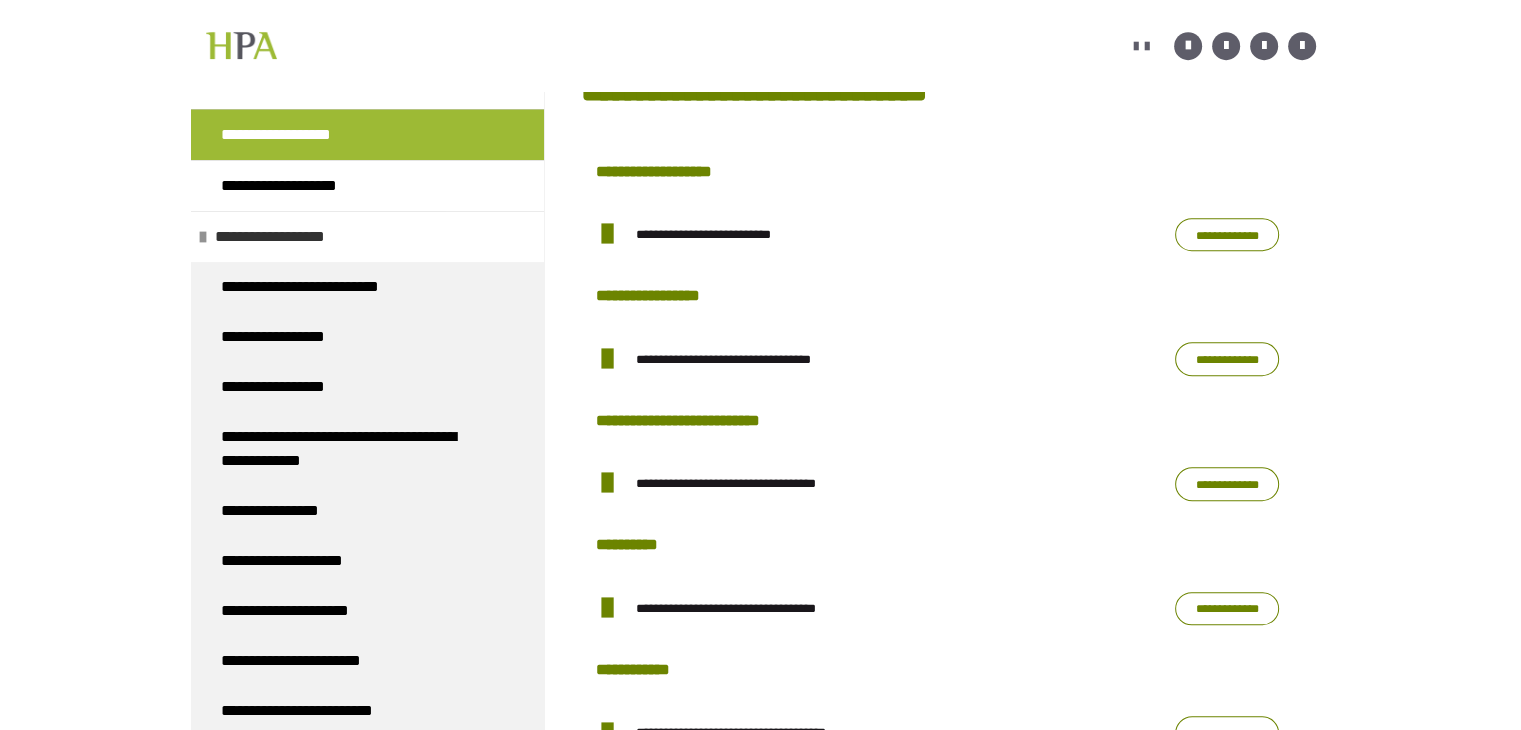 scroll, scrollTop: 1424, scrollLeft: 0, axis: vertical 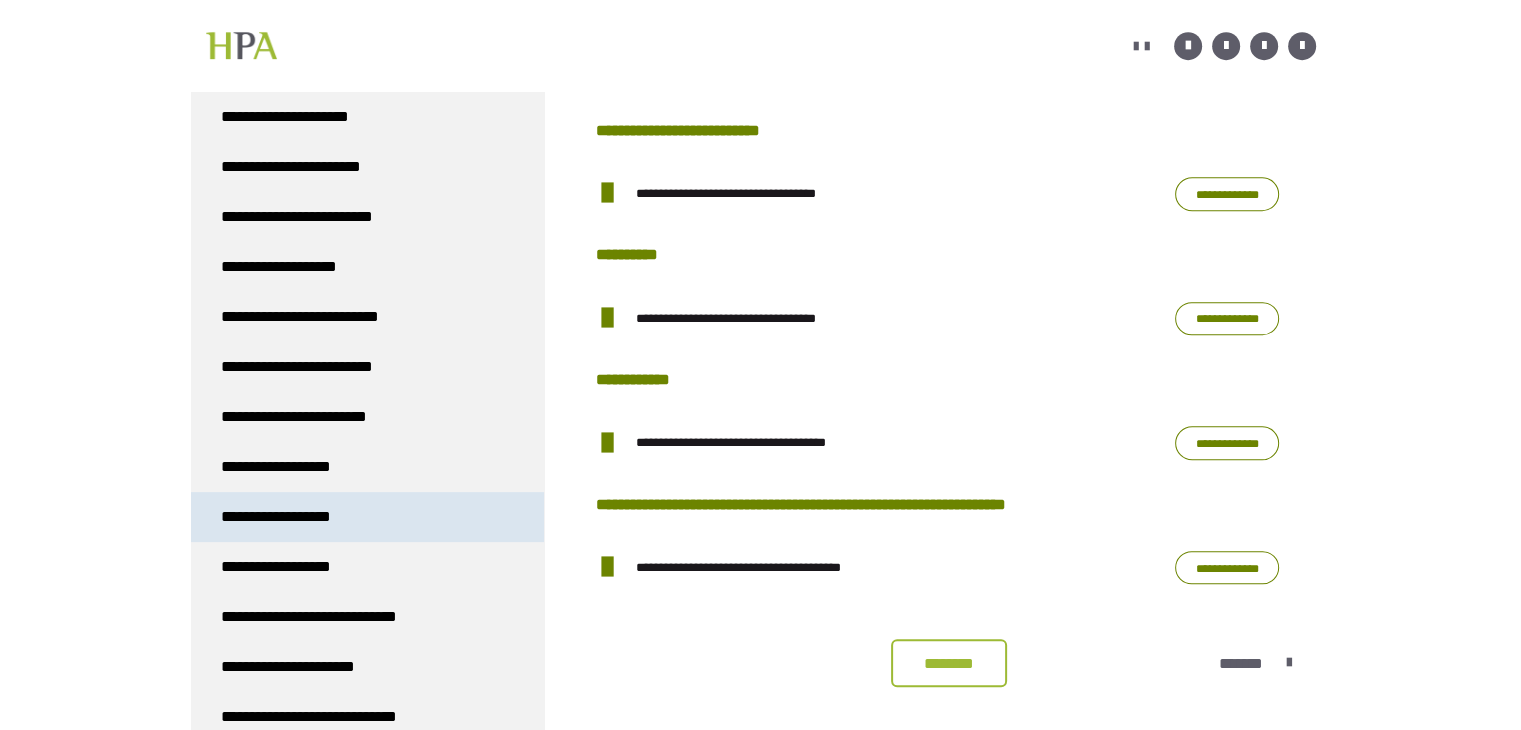 click on "**********" at bounding box center (283, 517) 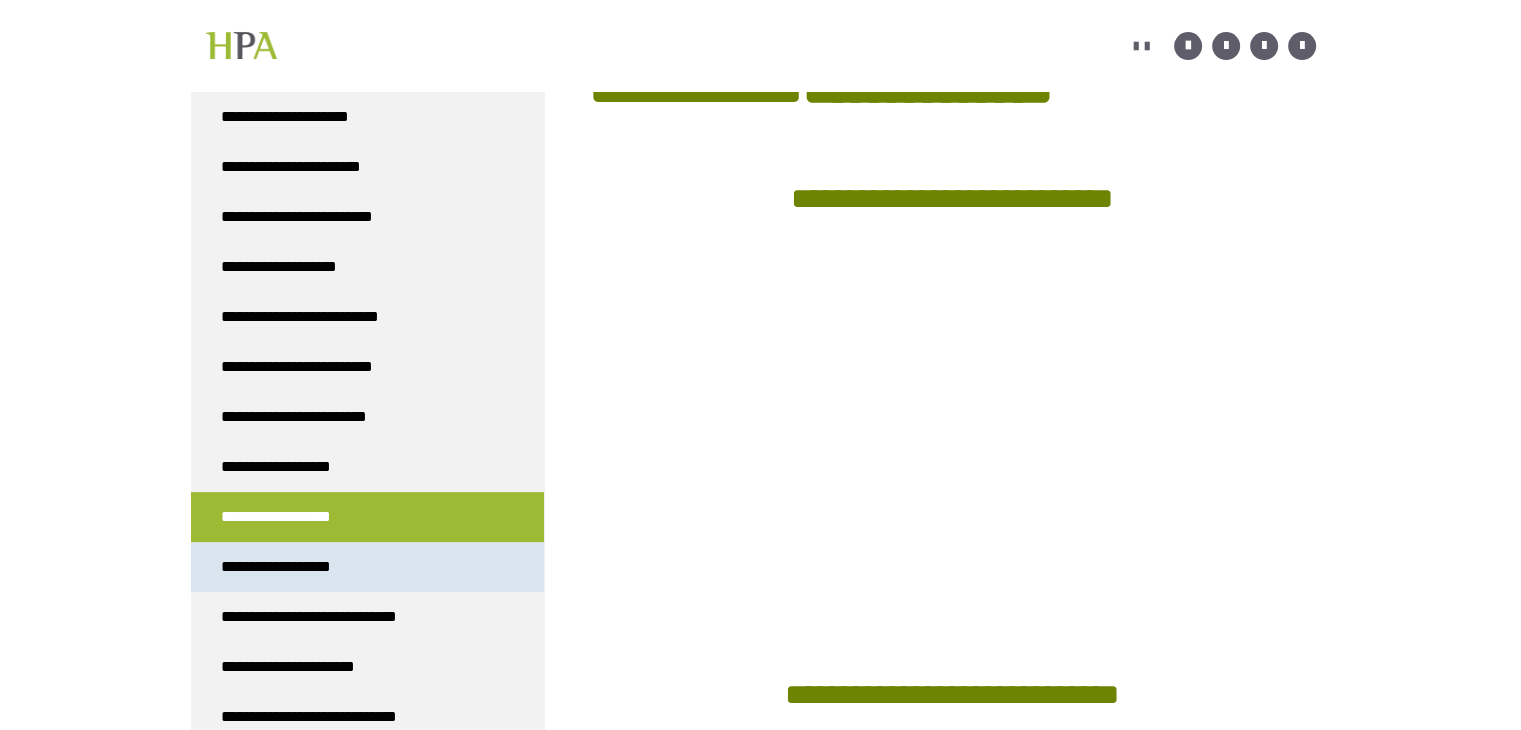 click on "**********" at bounding box center (367, 567) 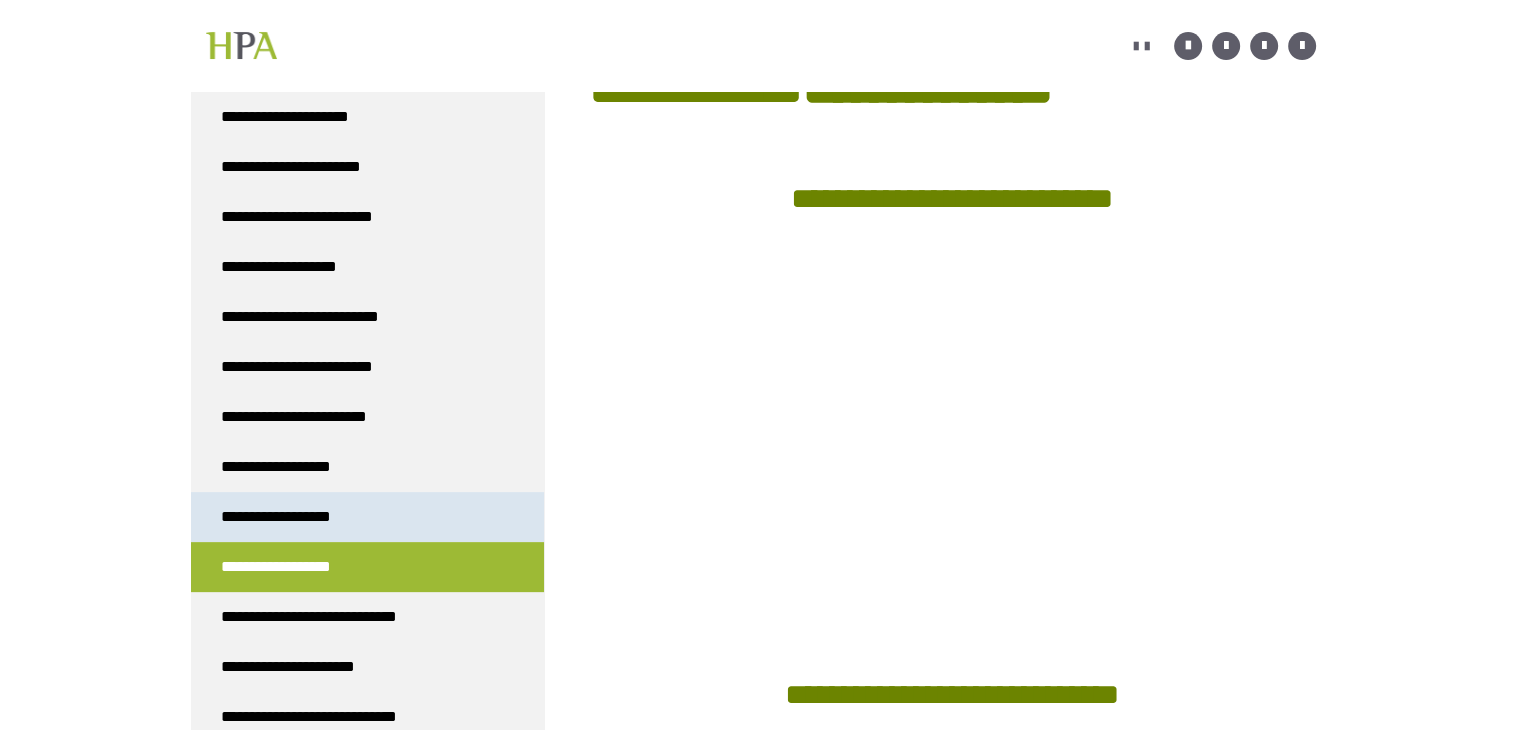 click on "**********" at bounding box center (367, 517) 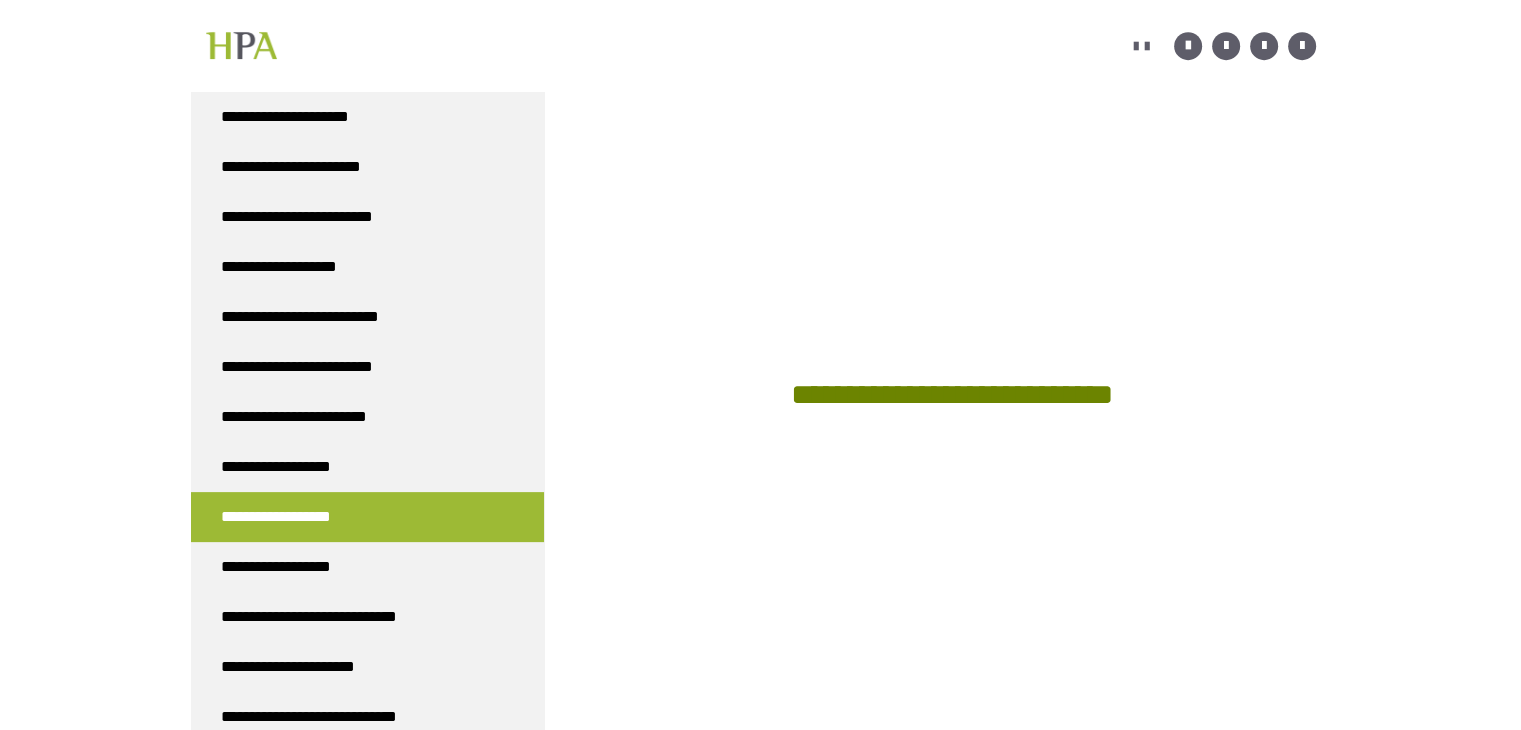 scroll, scrollTop: 1360, scrollLeft: 0, axis: vertical 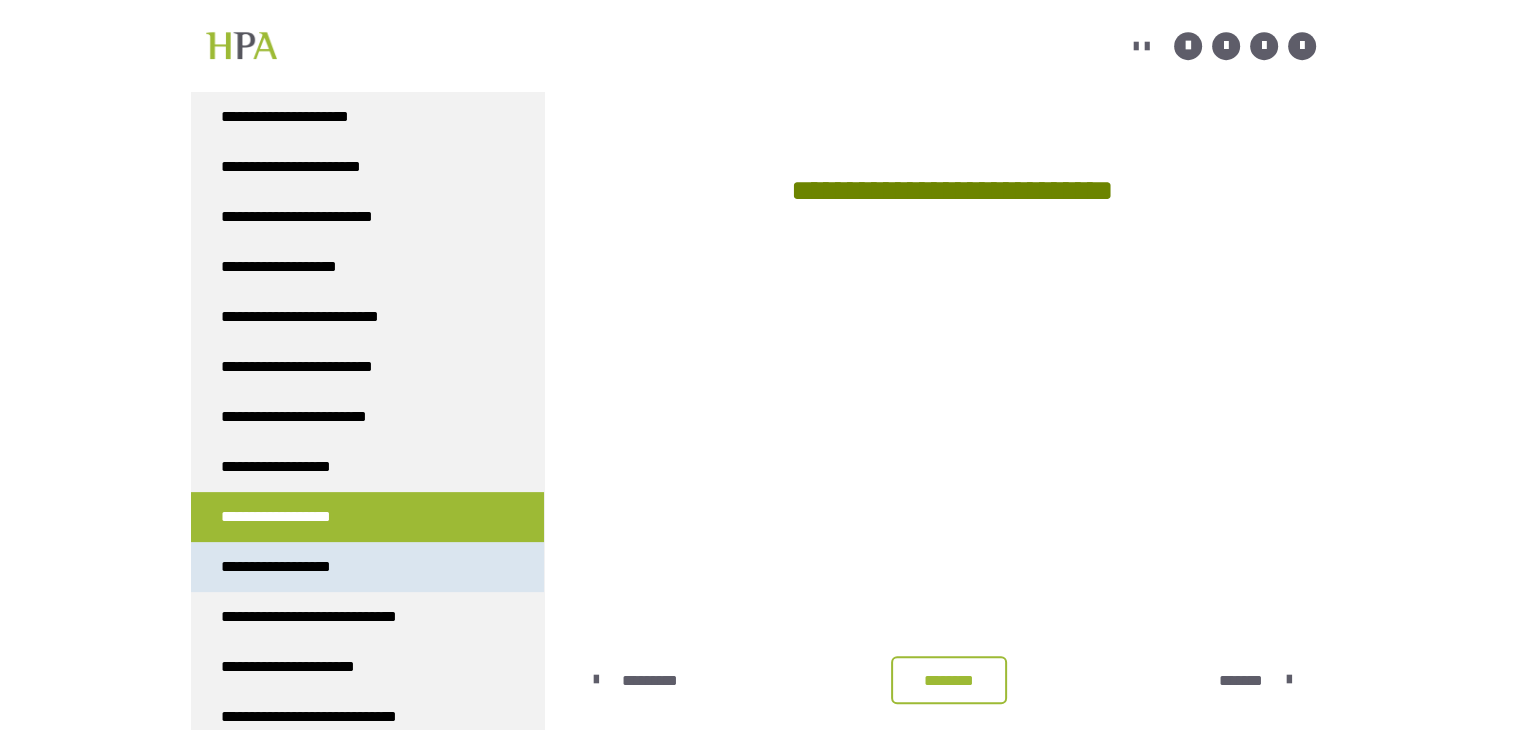 click on "**********" at bounding box center (367, 567) 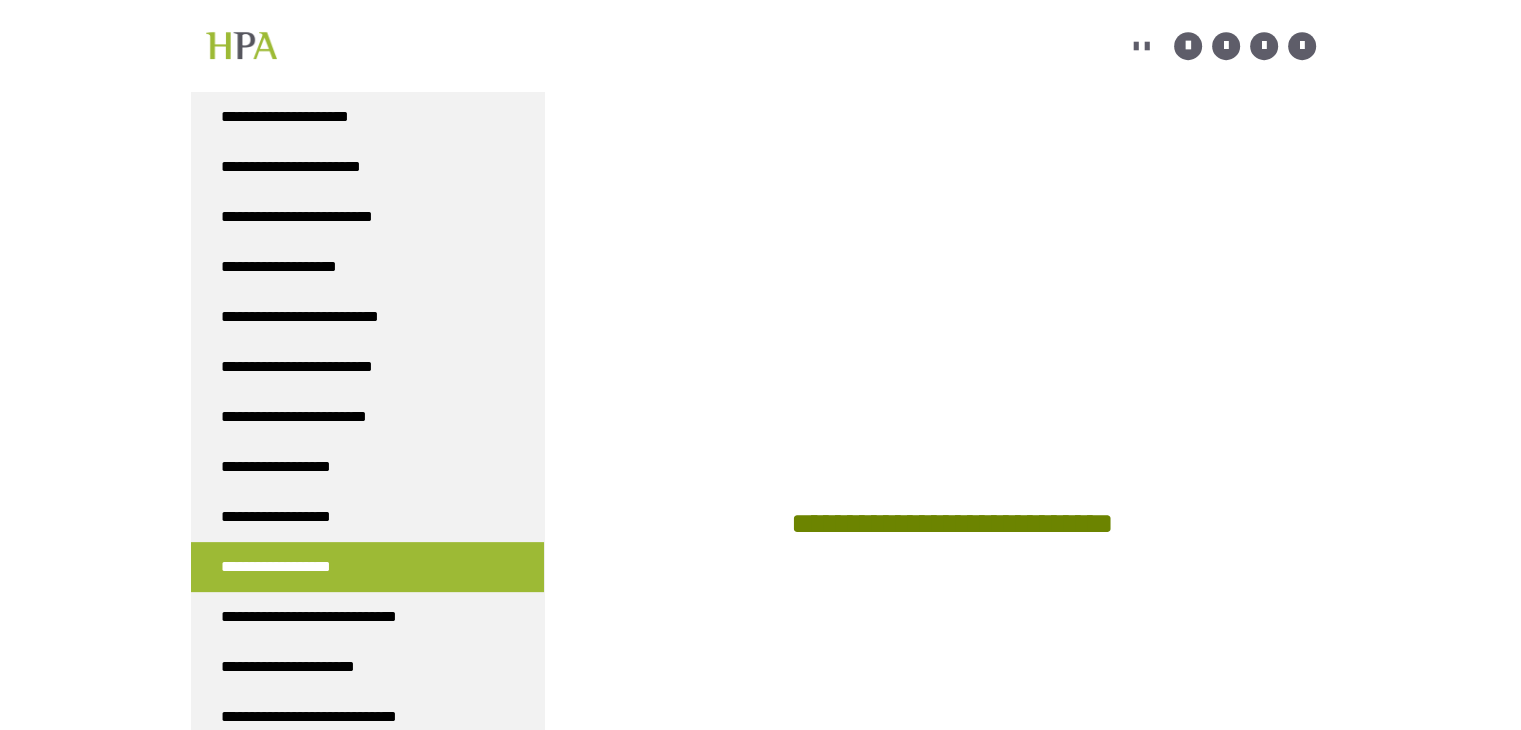 scroll, scrollTop: 1360, scrollLeft: 0, axis: vertical 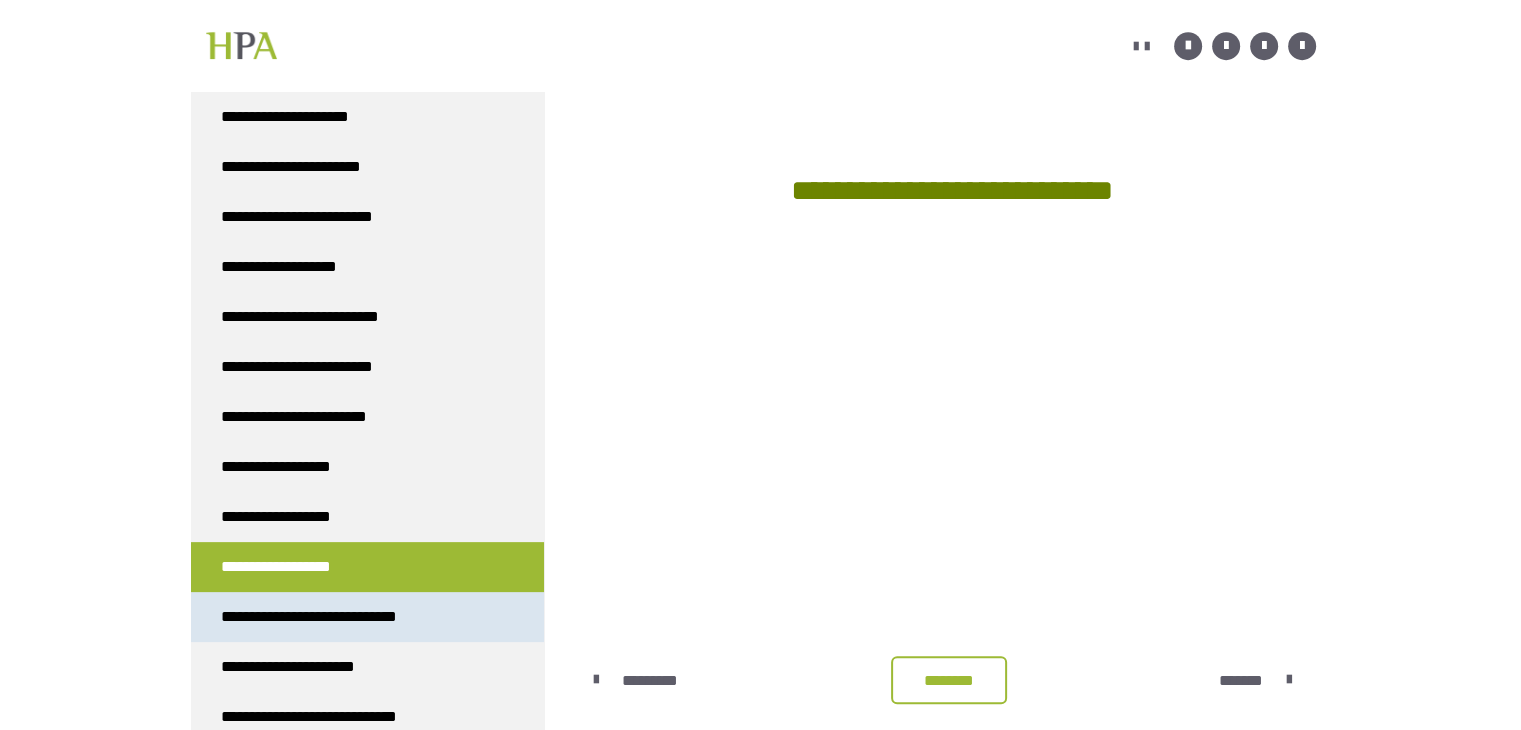 click on "**********" at bounding box center (334, 617) 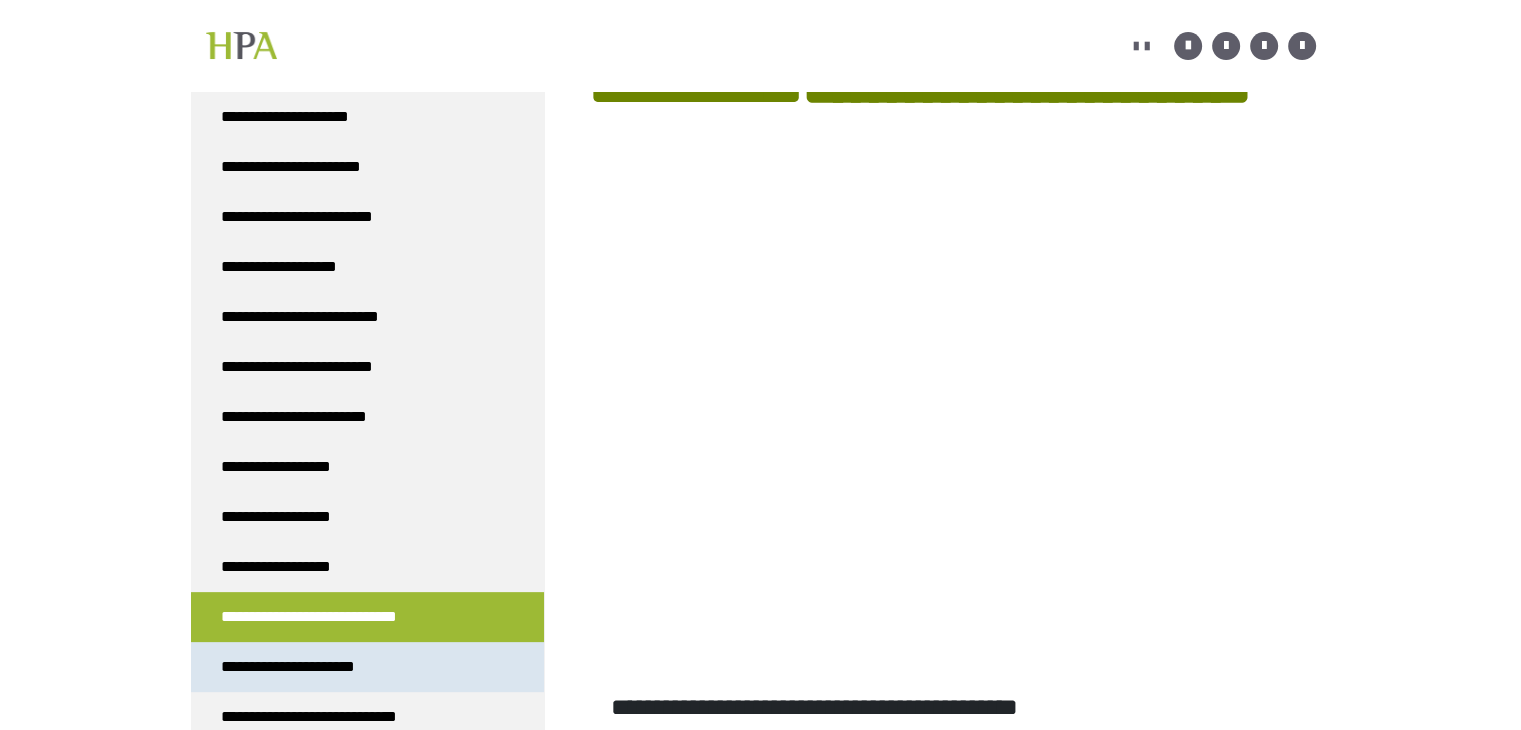 click on "**********" at bounding box center [367, 667] 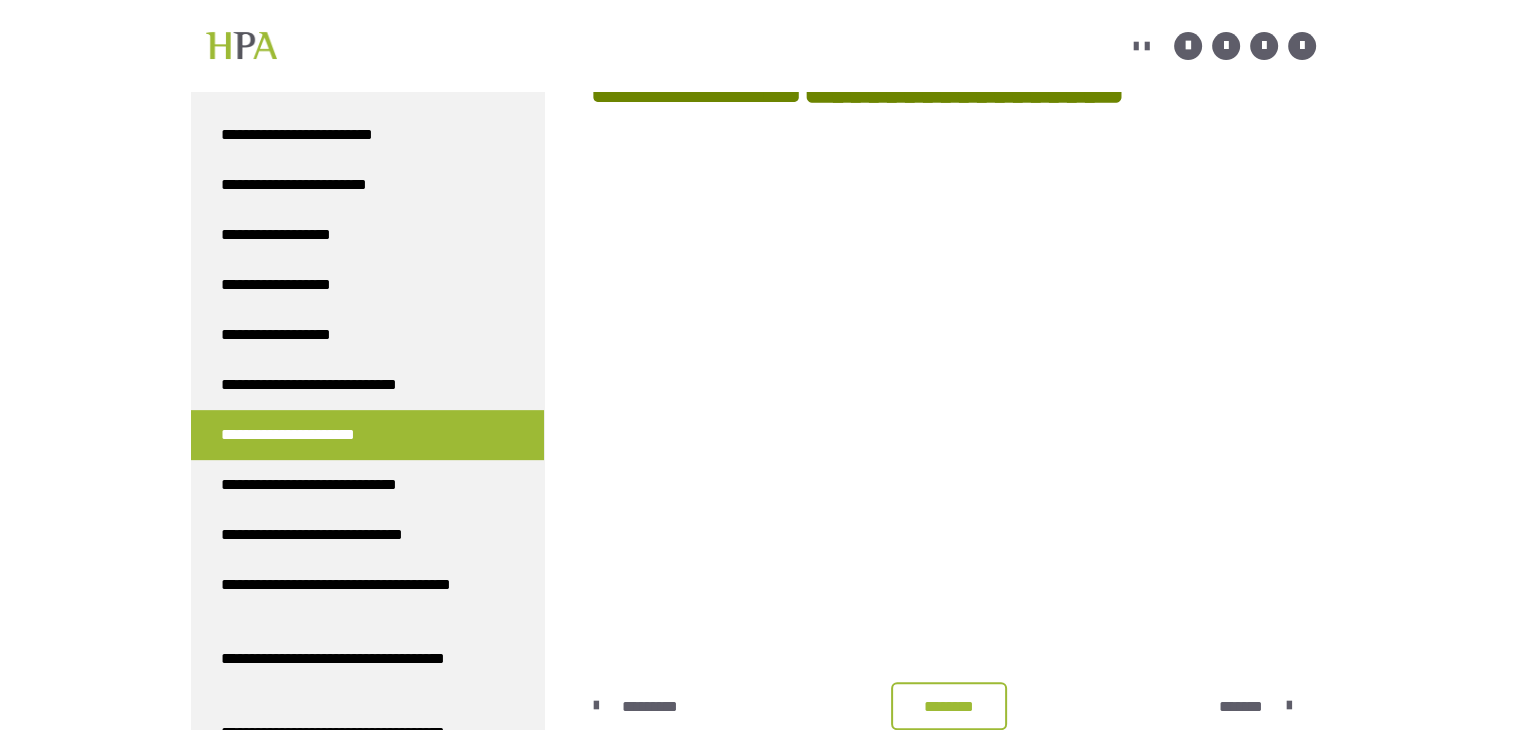 scroll, scrollTop: 740, scrollLeft: 0, axis: vertical 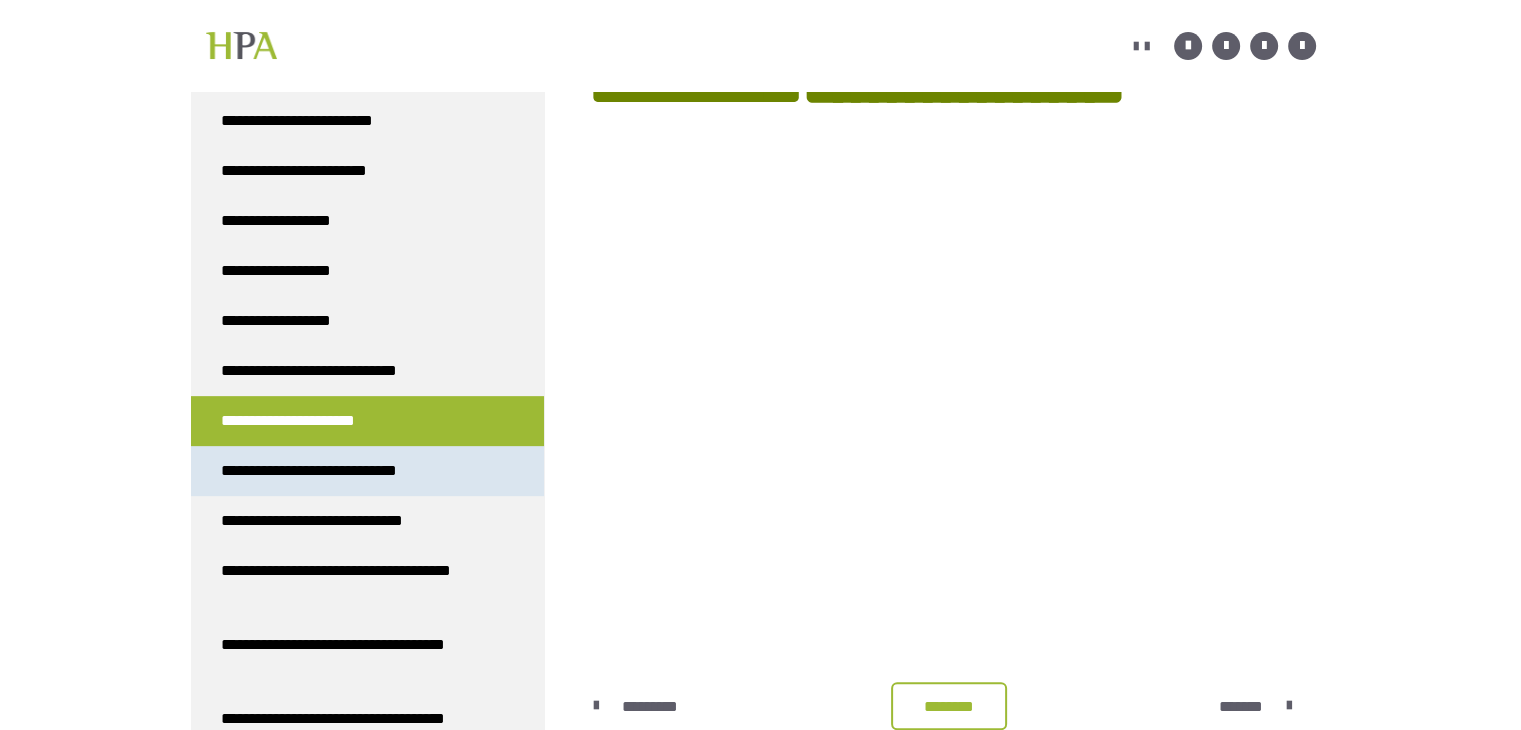 click on "**********" at bounding box center (367, 471) 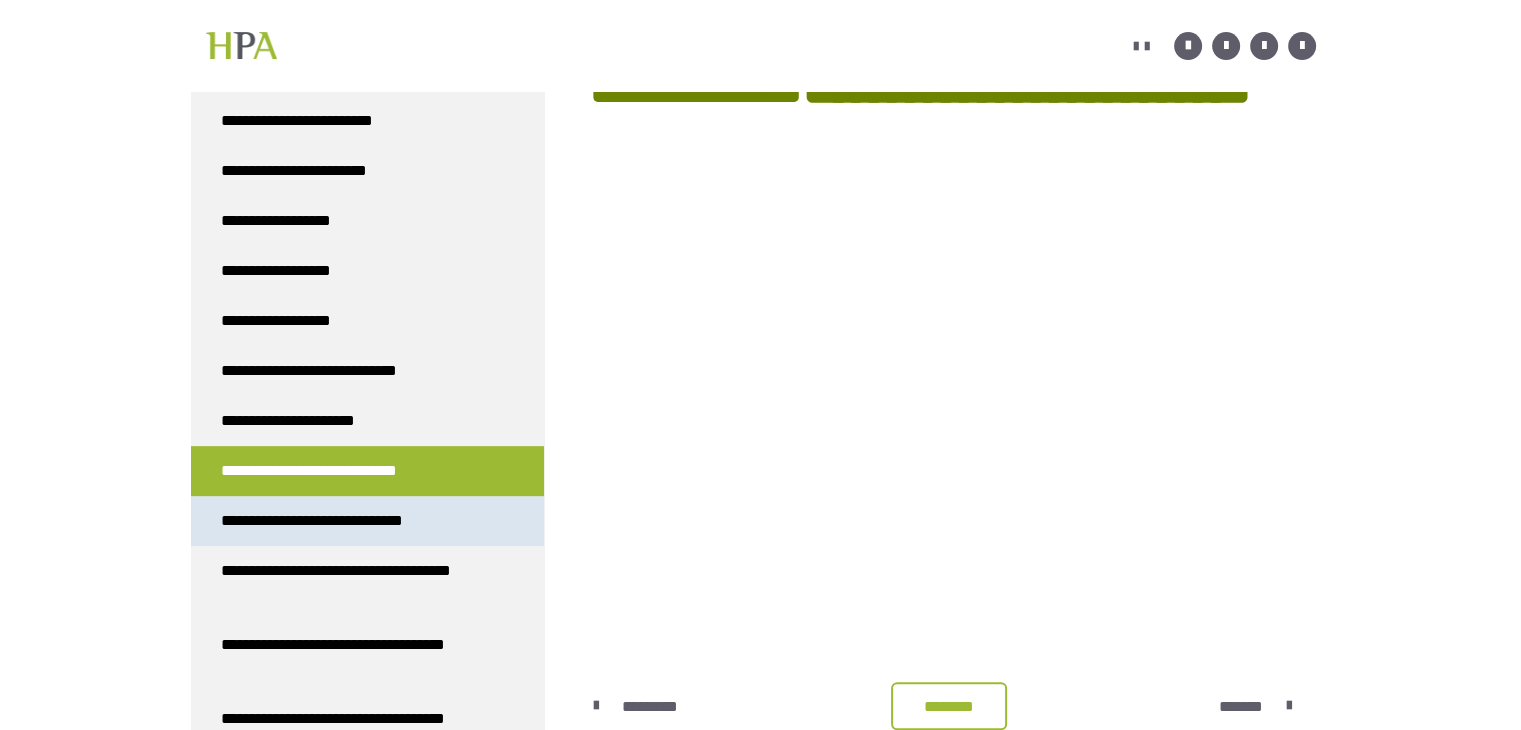 click on "**********" at bounding box center [341, 521] 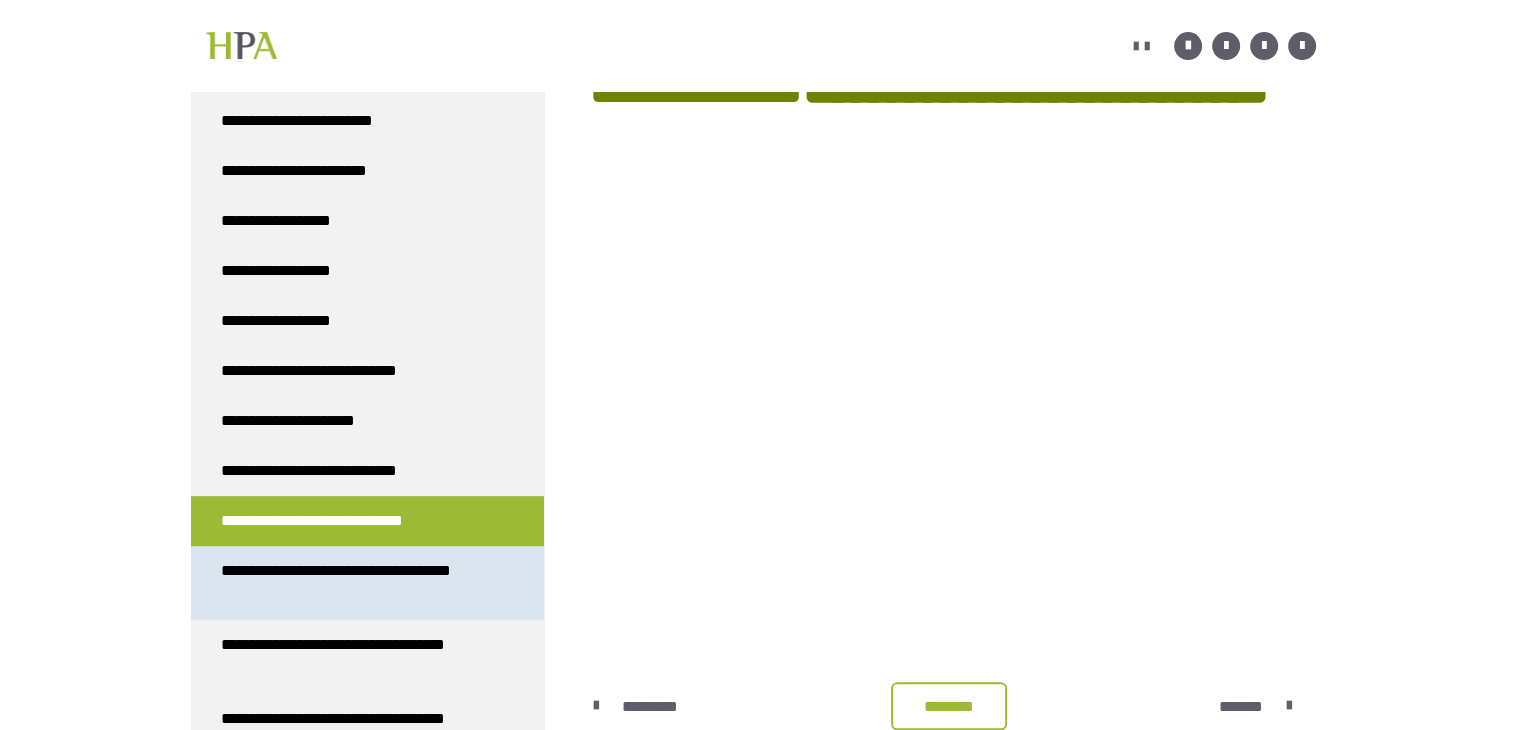 click on "**********" at bounding box center [352, 583] 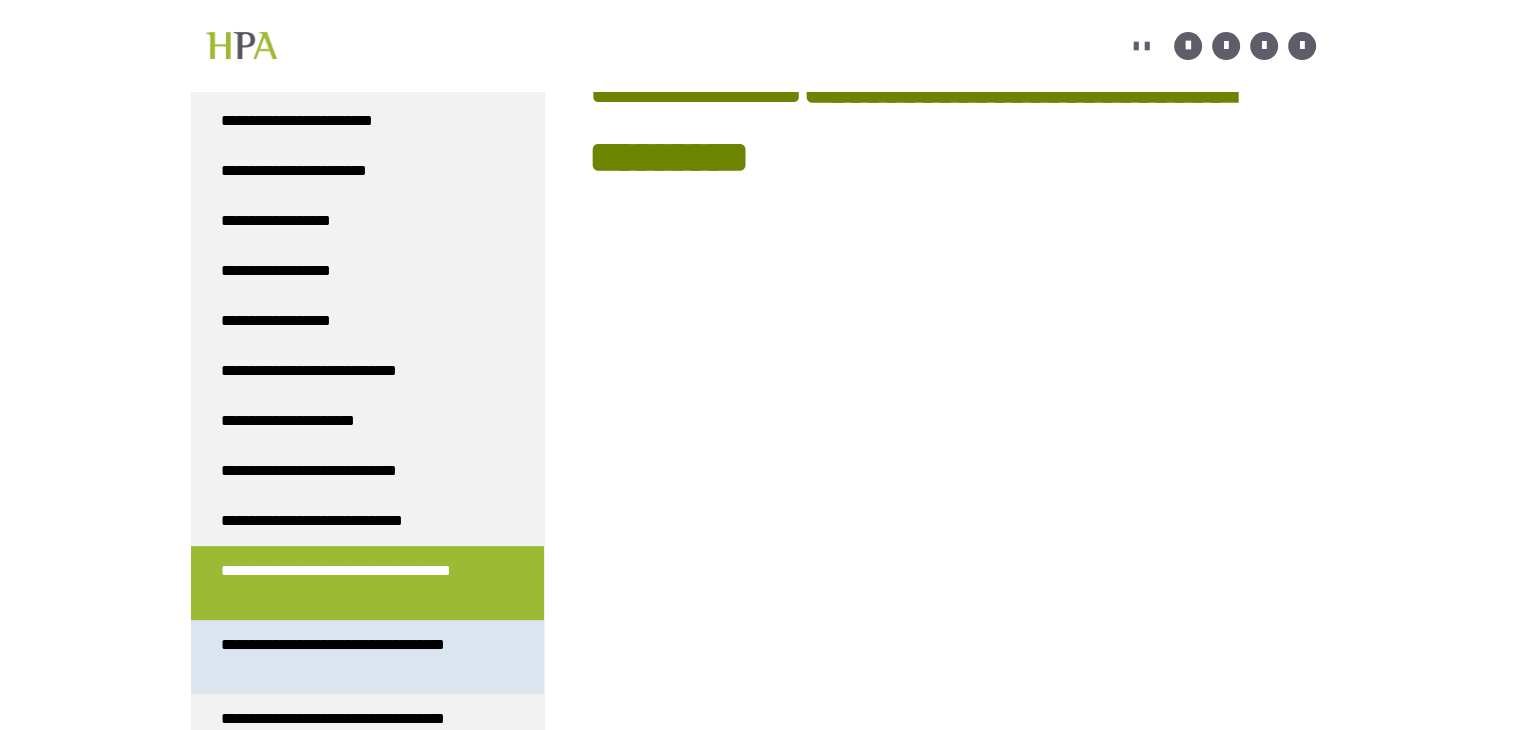 click on "**********" at bounding box center (352, 657) 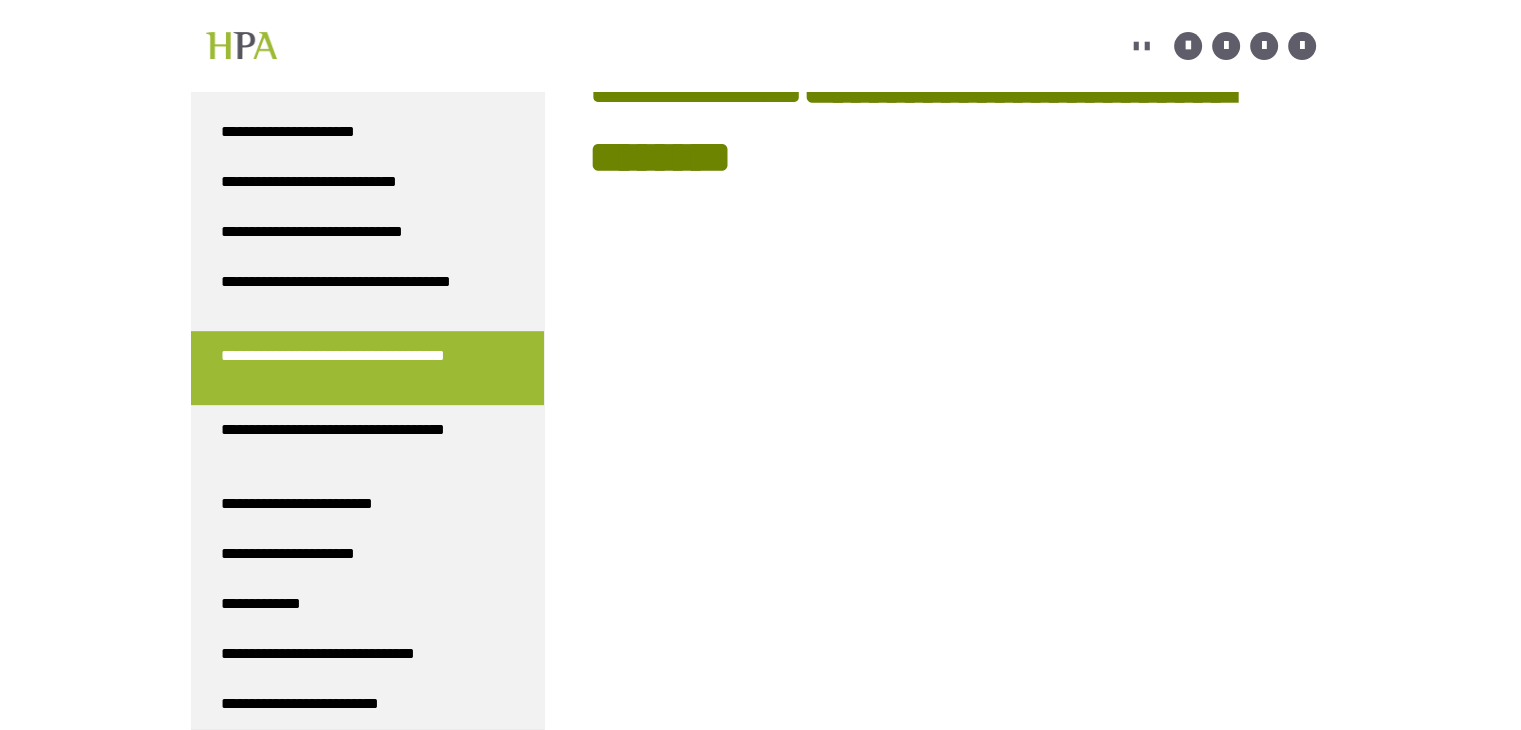 scroll, scrollTop: 1036, scrollLeft: 0, axis: vertical 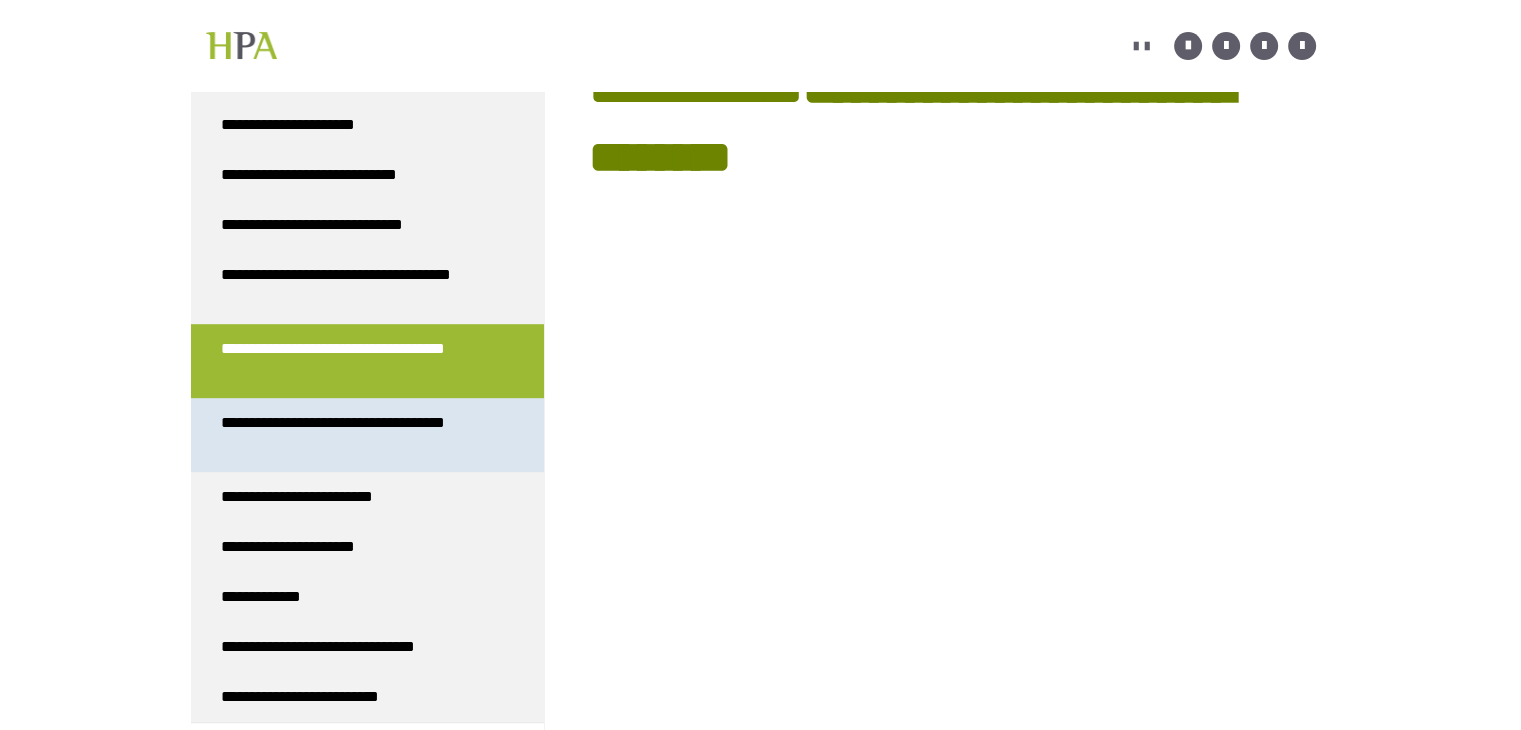 click on "**********" at bounding box center [352, 435] 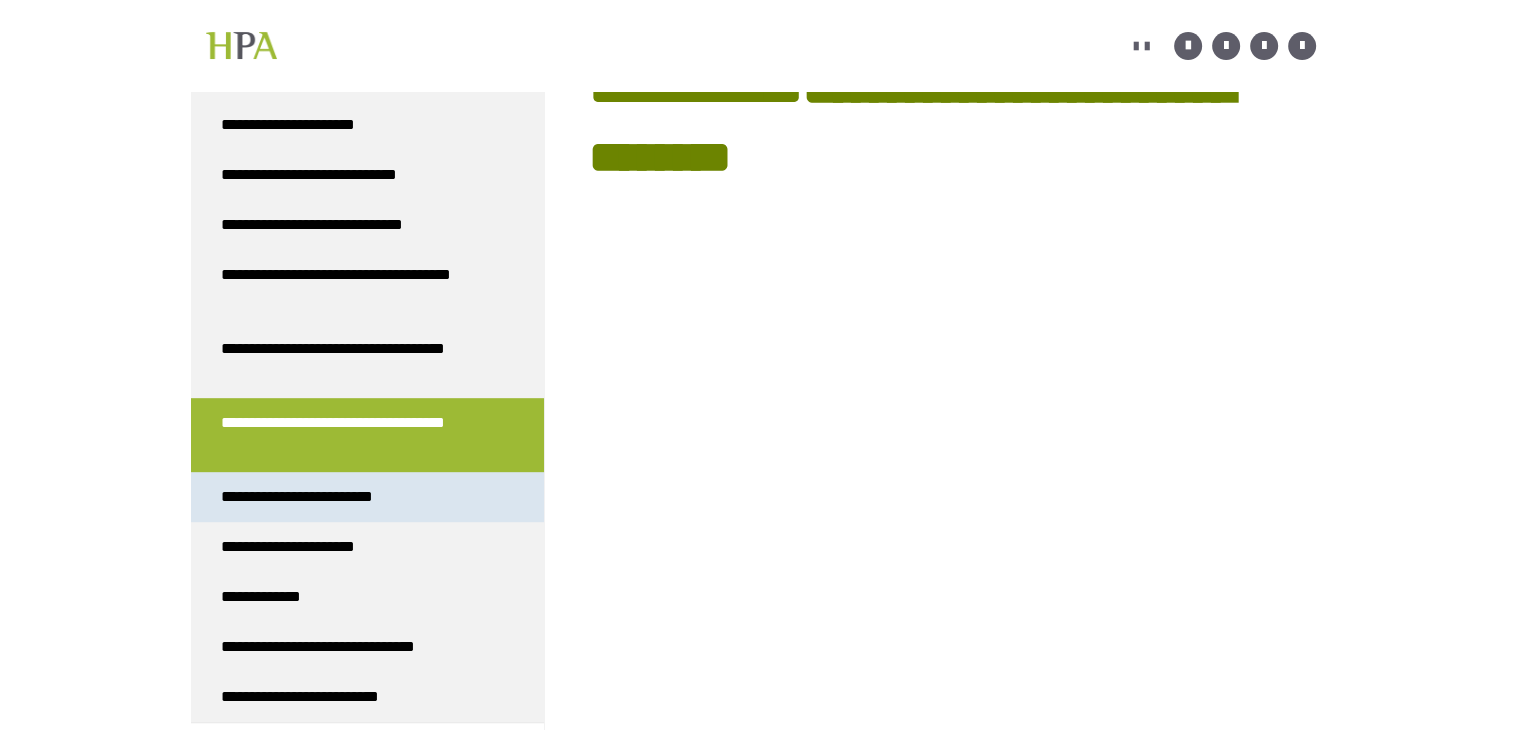 click on "**********" at bounding box center [317, 497] 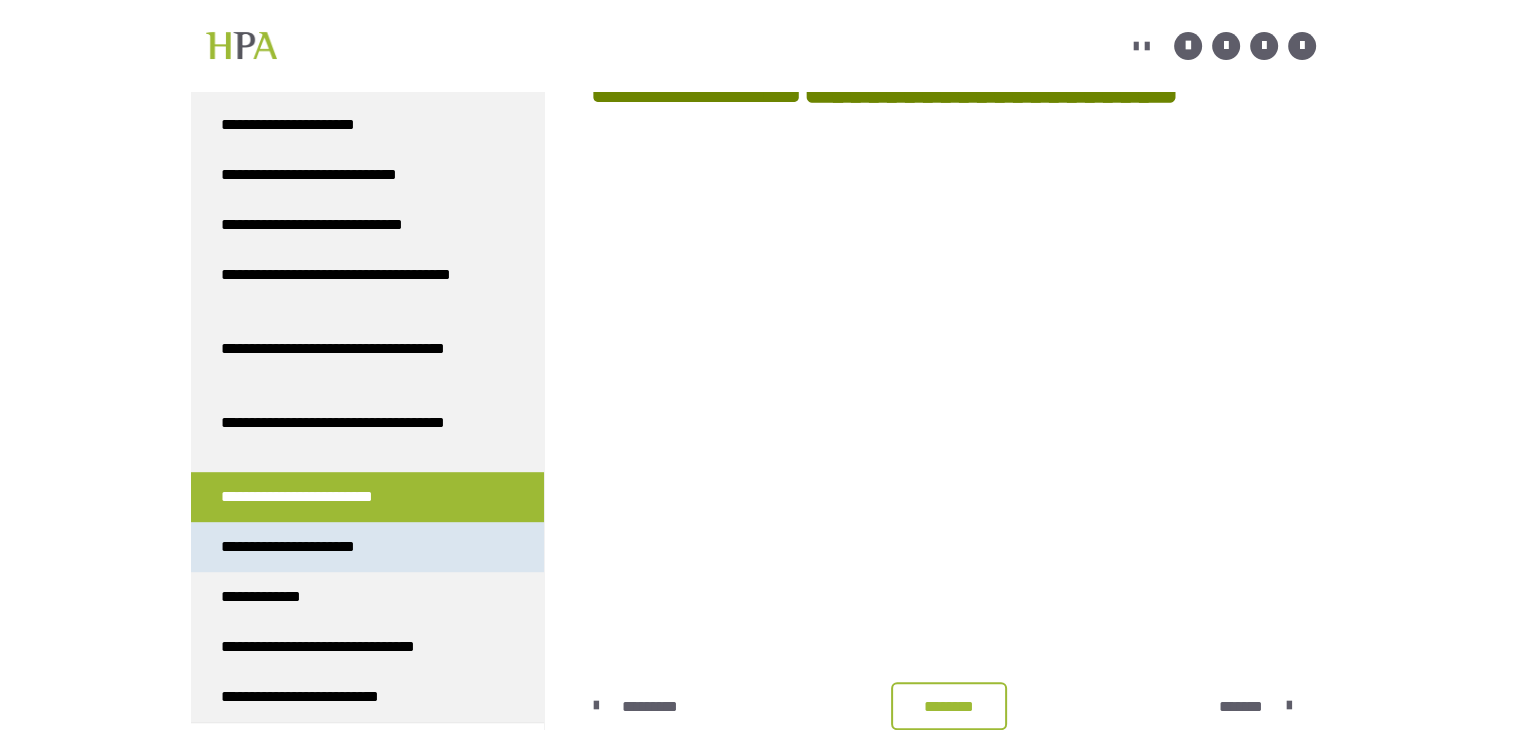 click on "**********" at bounding box center (367, 547) 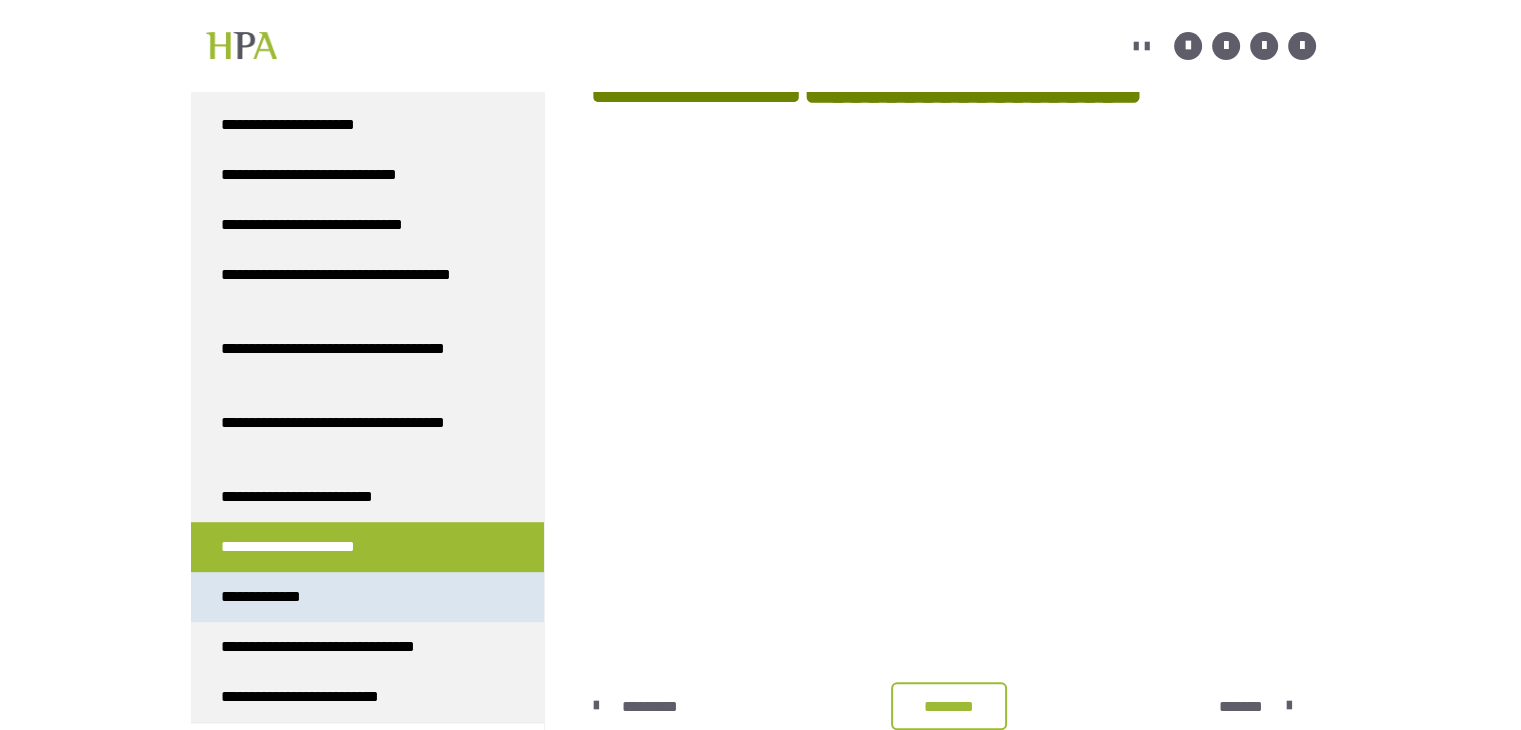 click on "**********" at bounding box center [367, 597] 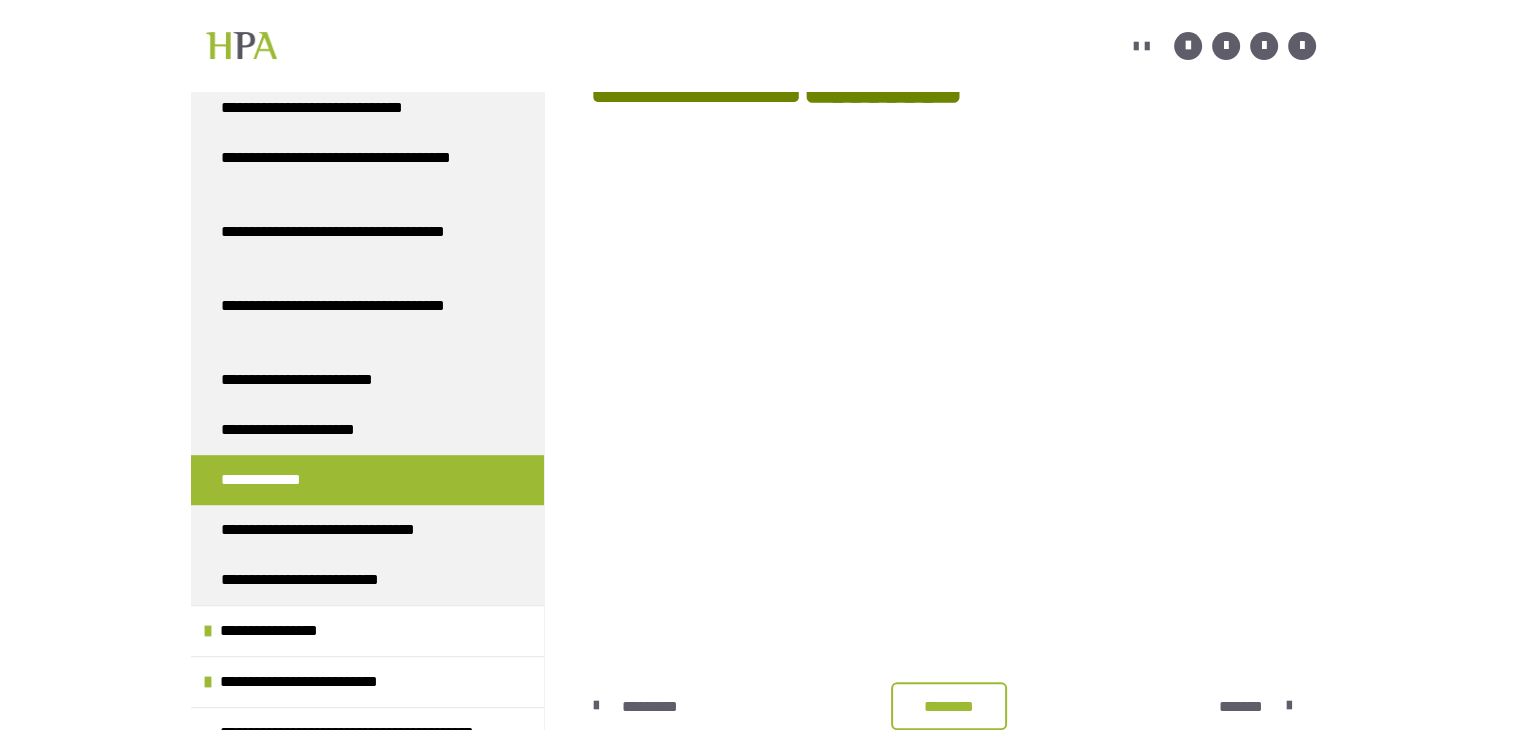 scroll, scrollTop: 1167, scrollLeft: 0, axis: vertical 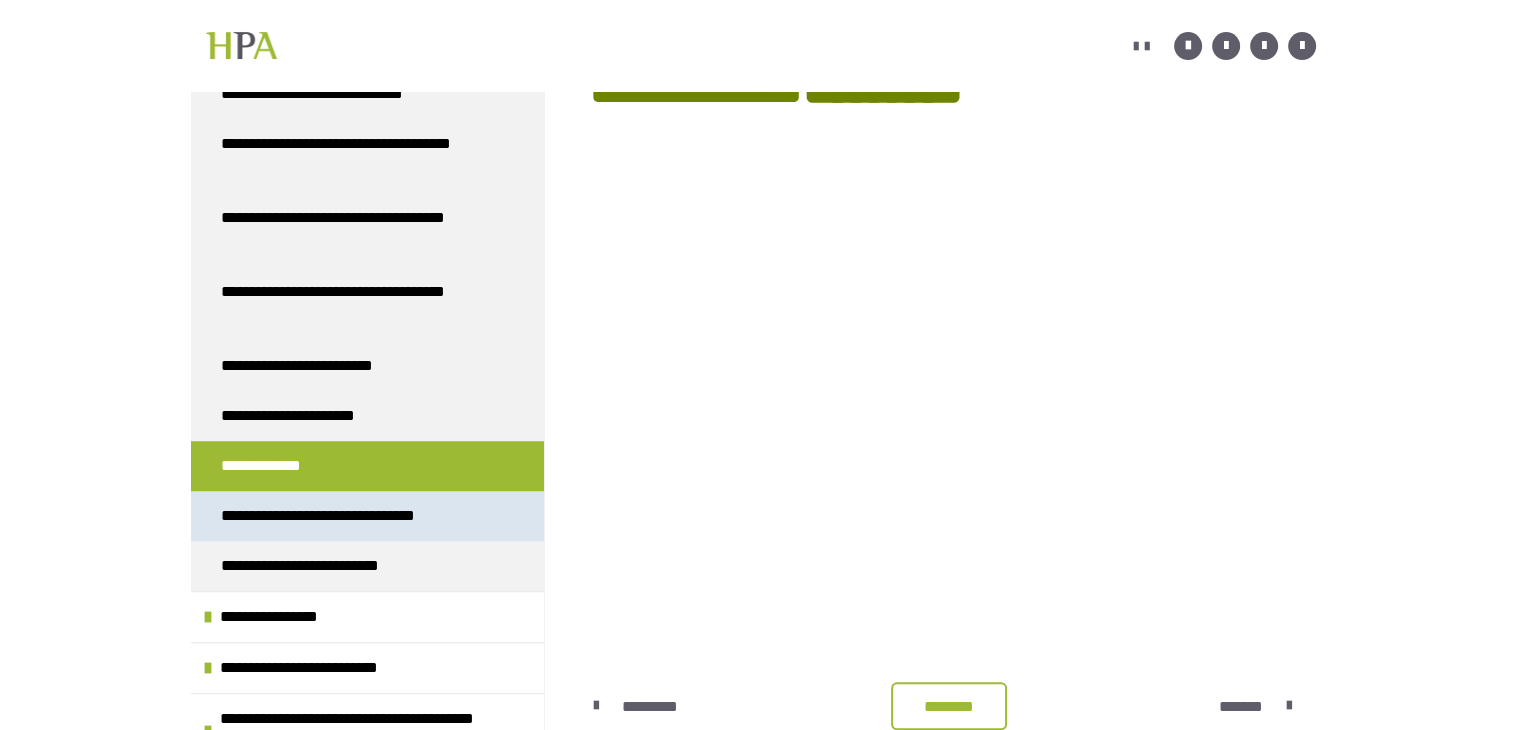 click on "**********" at bounding box center (367, 516) 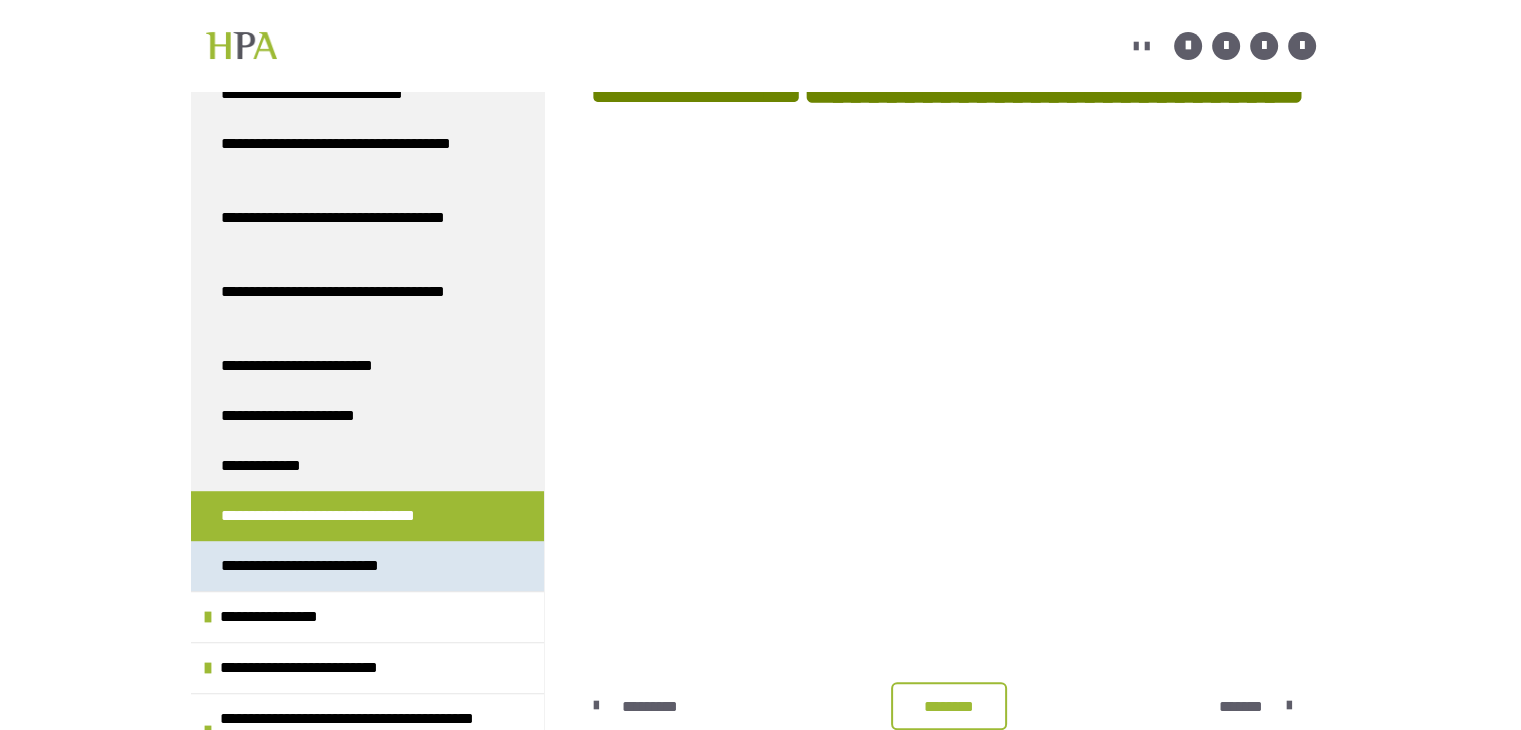 click on "**********" at bounding box center [318, 566] 